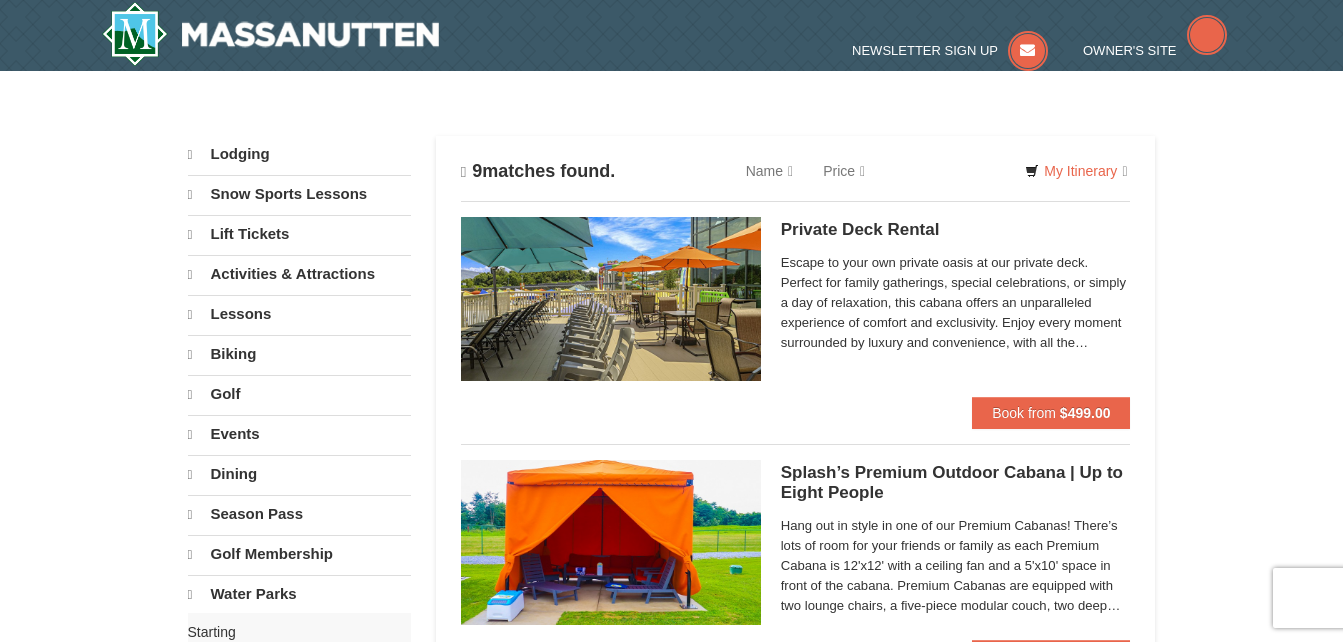 scroll, scrollTop: 0, scrollLeft: 0, axis: both 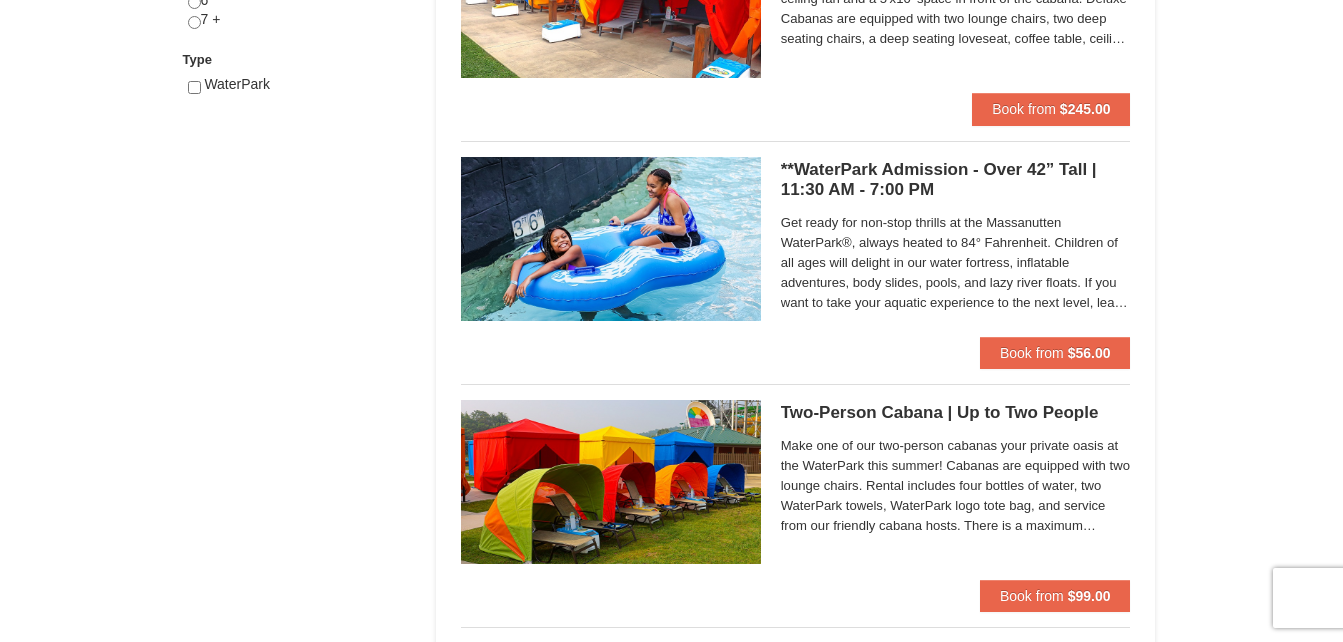 click at bounding box center (611, 239) 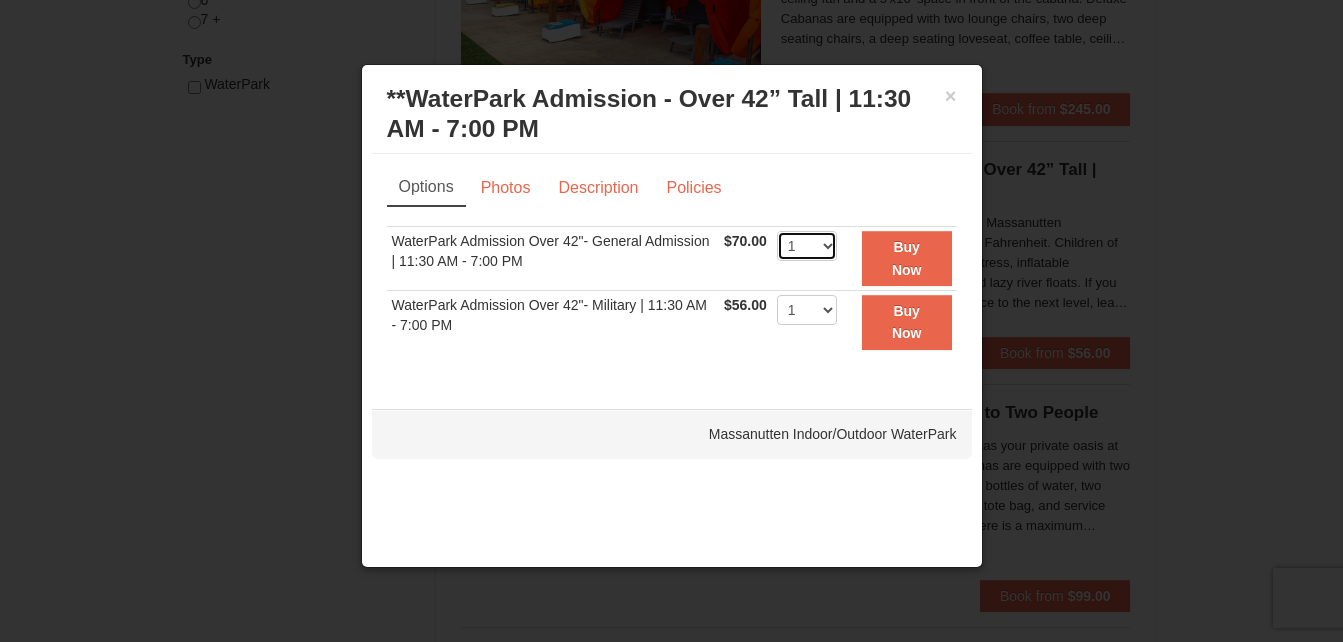 click on "1
2
3
4
5
6
7
8
9
10
11
12
13
14
15
16
17
18
19
20
21 22" at bounding box center [807, 246] 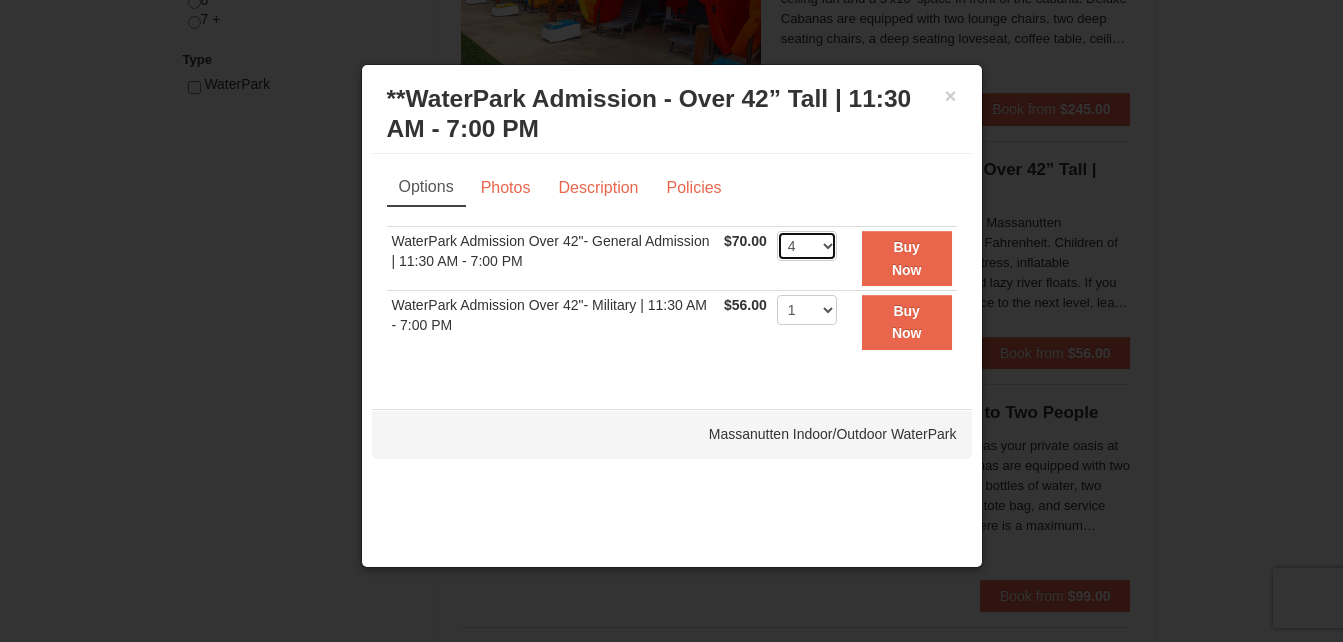 click on "1
2
3
4
5
6
7
8
9
10
11
12
13
14
15
16
17
18
19
20
21 22" at bounding box center [807, 246] 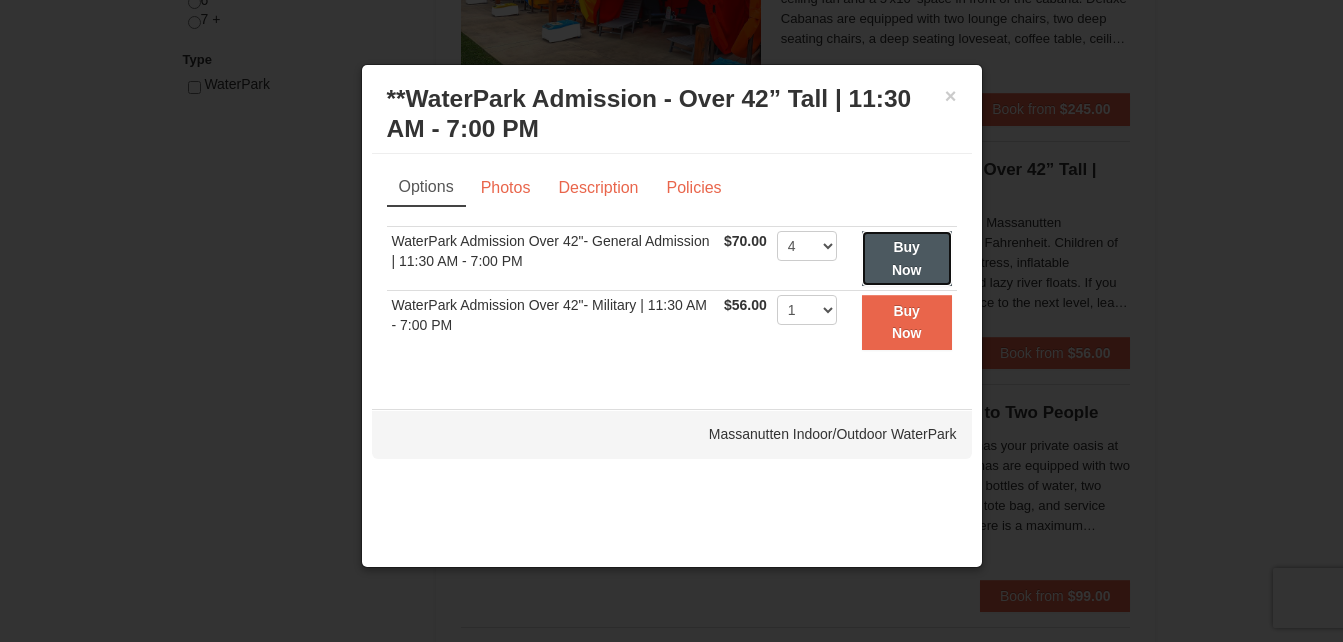 click on "Buy Now" at bounding box center (907, 258) 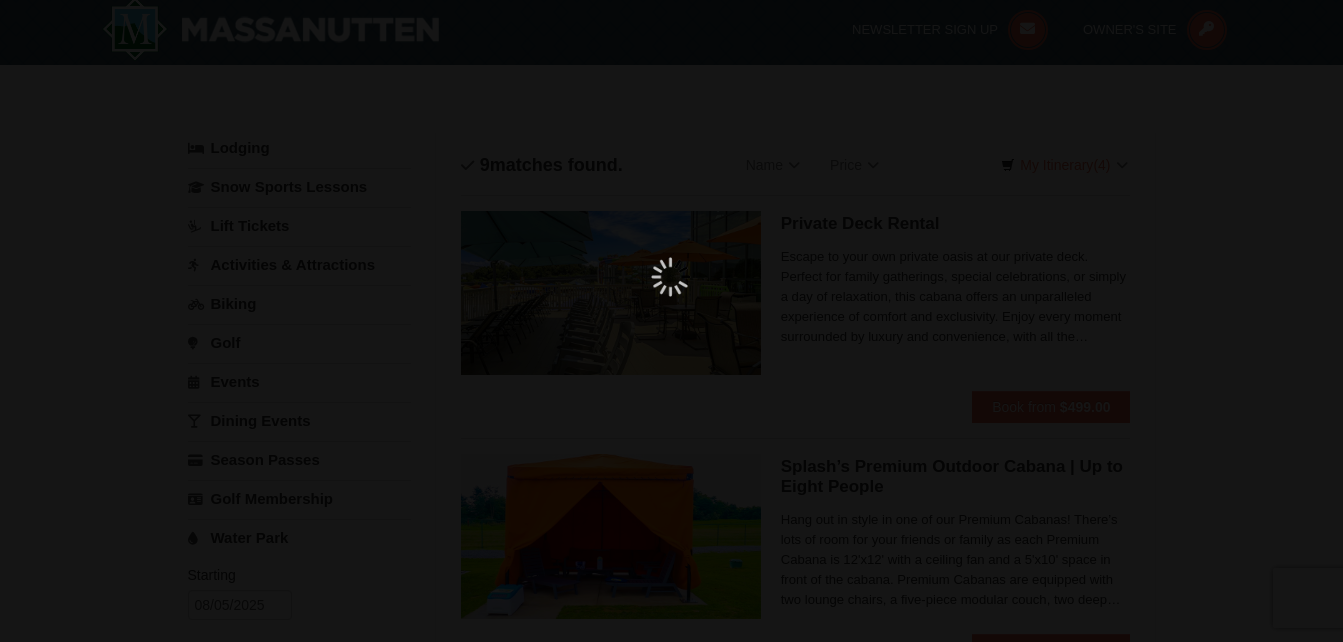 scroll, scrollTop: 6, scrollLeft: 0, axis: vertical 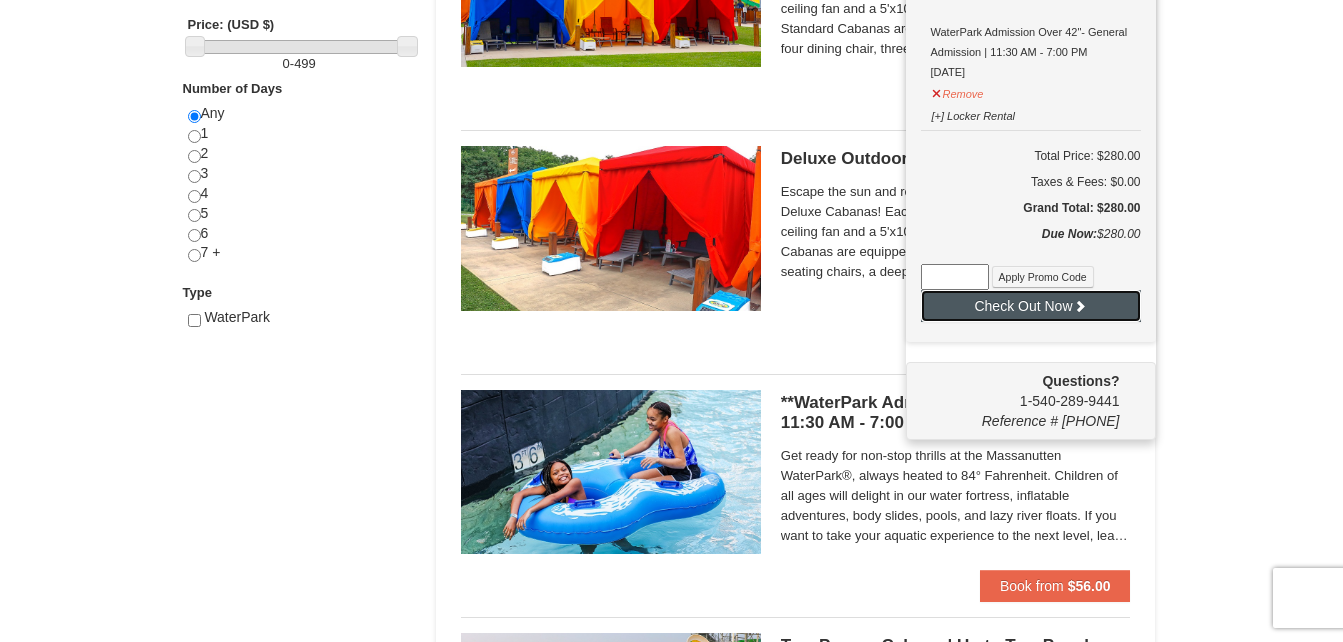 click on "Check Out Now" at bounding box center (1031, 306) 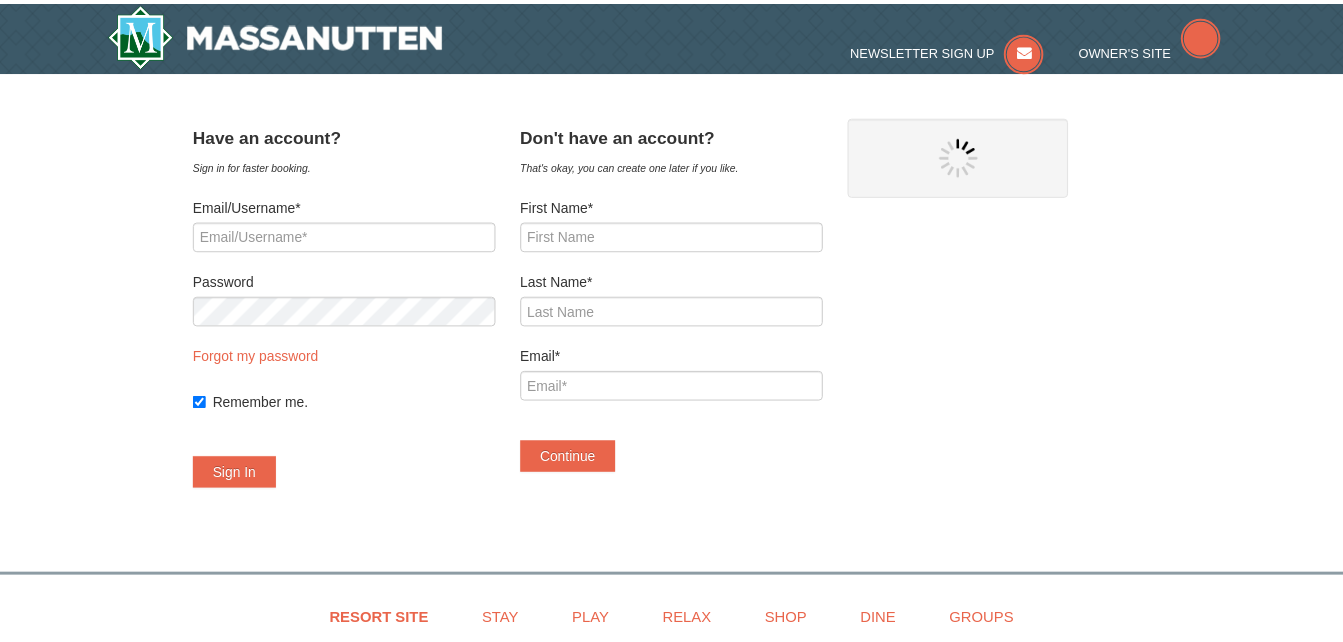 scroll, scrollTop: 0, scrollLeft: 0, axis: both 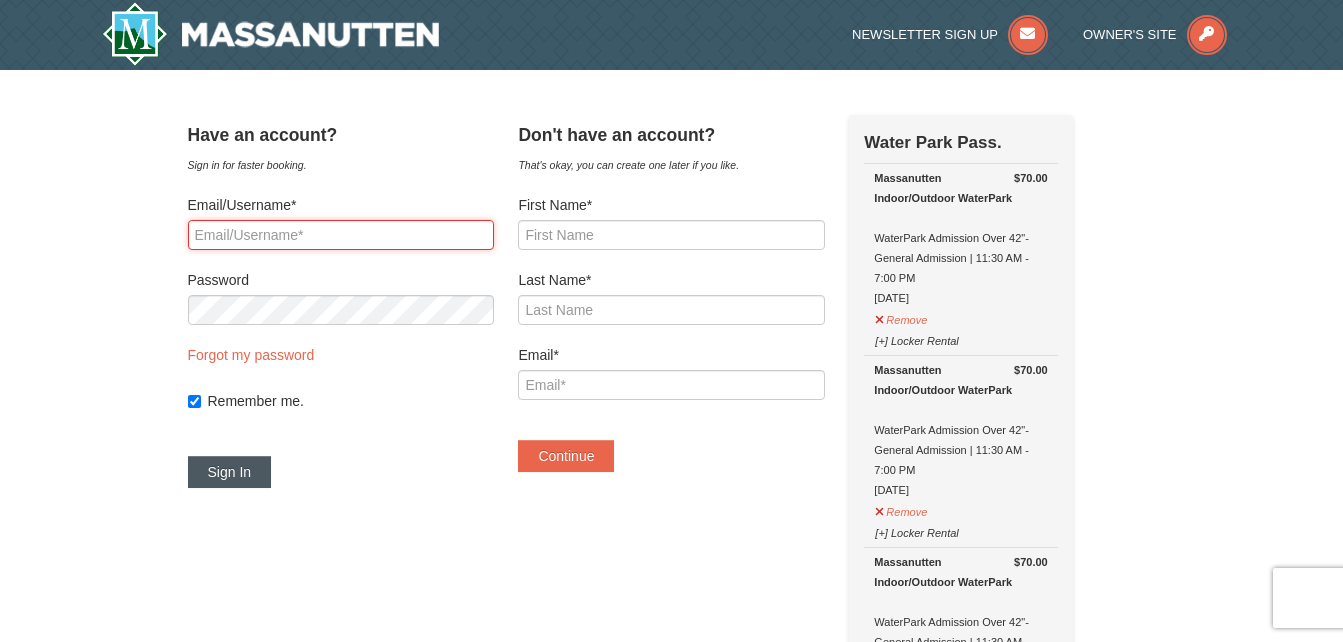 type on "[EMAIL]" 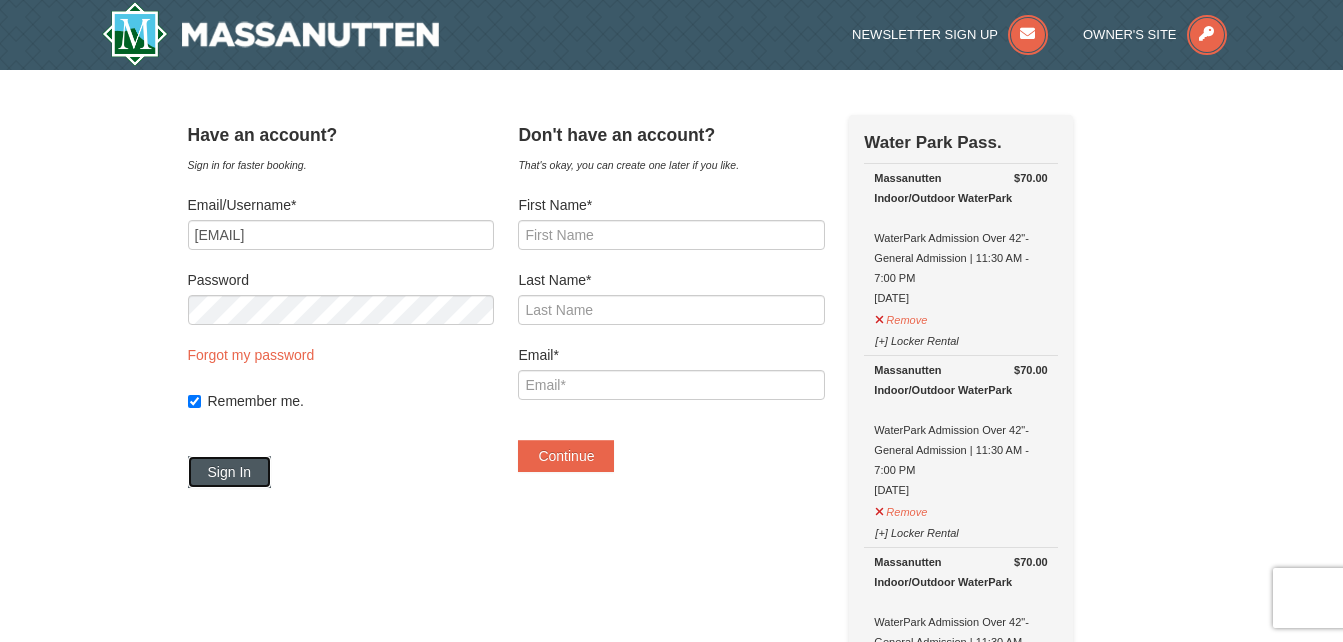 click on "Sign In" at bounding box center (230, 472) 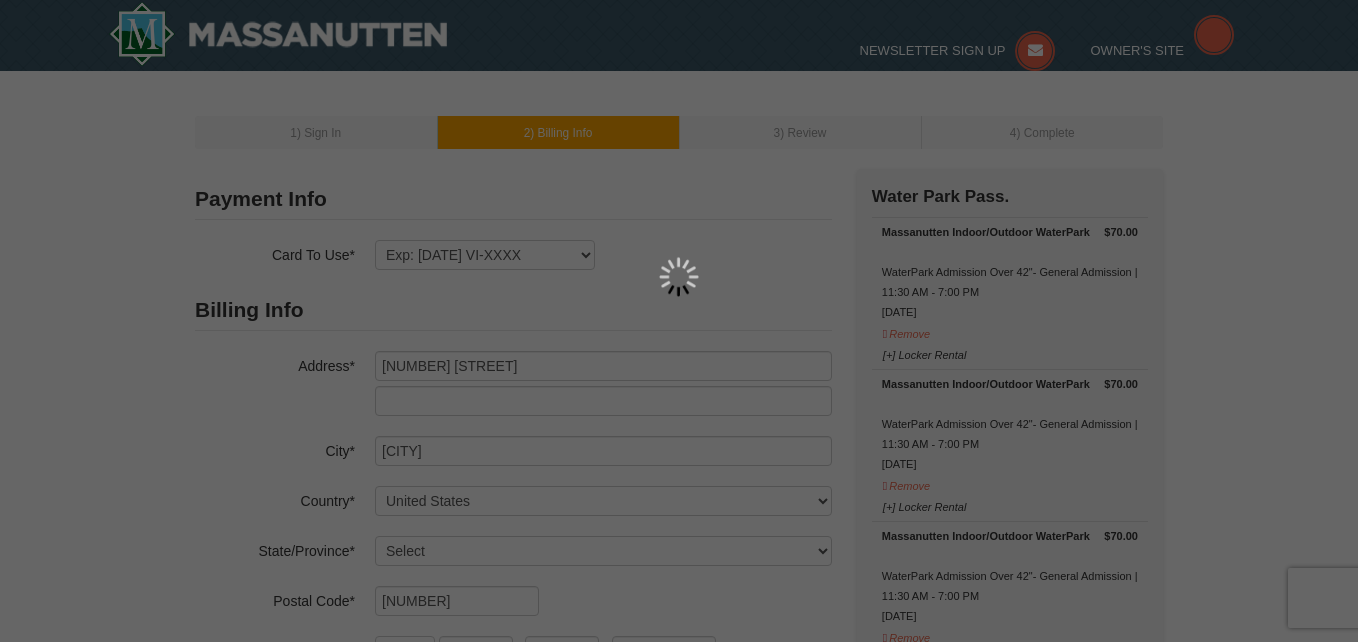 select on "[STATE]" 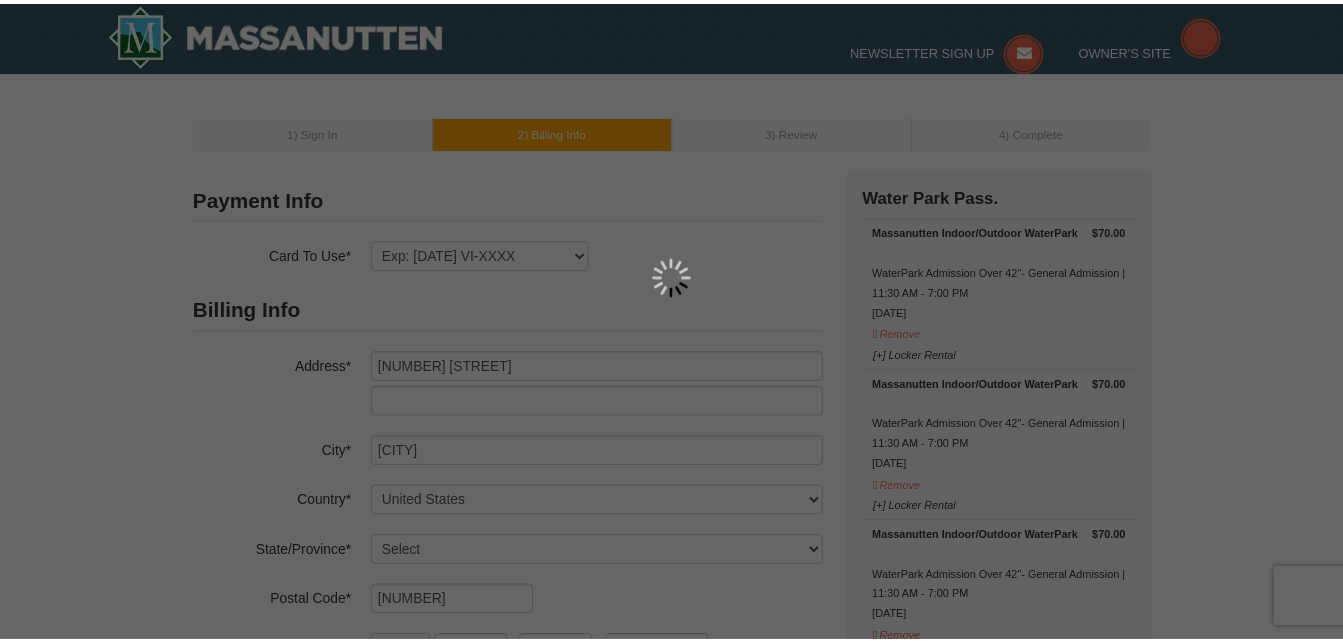 scroll, scrollTop: 0, scrollLeft: 0, axis: both 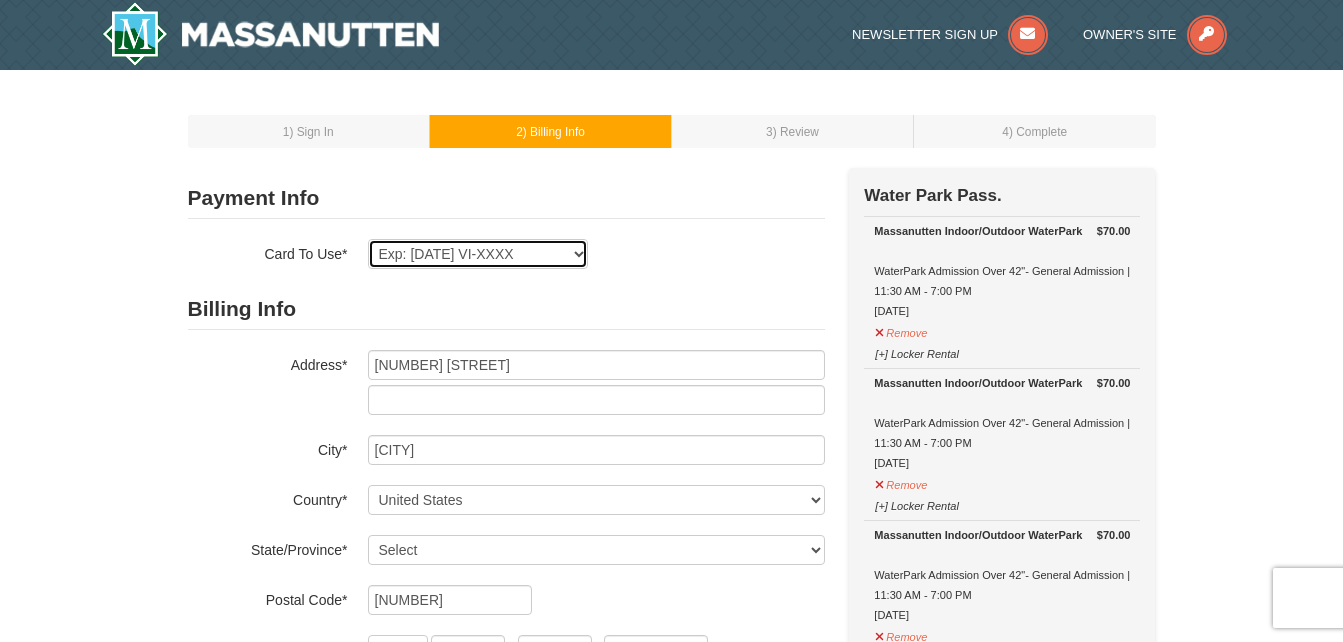 click on "Exp: [DATE] VI-XXXX [WORD]" at bounding box center (478, 254) 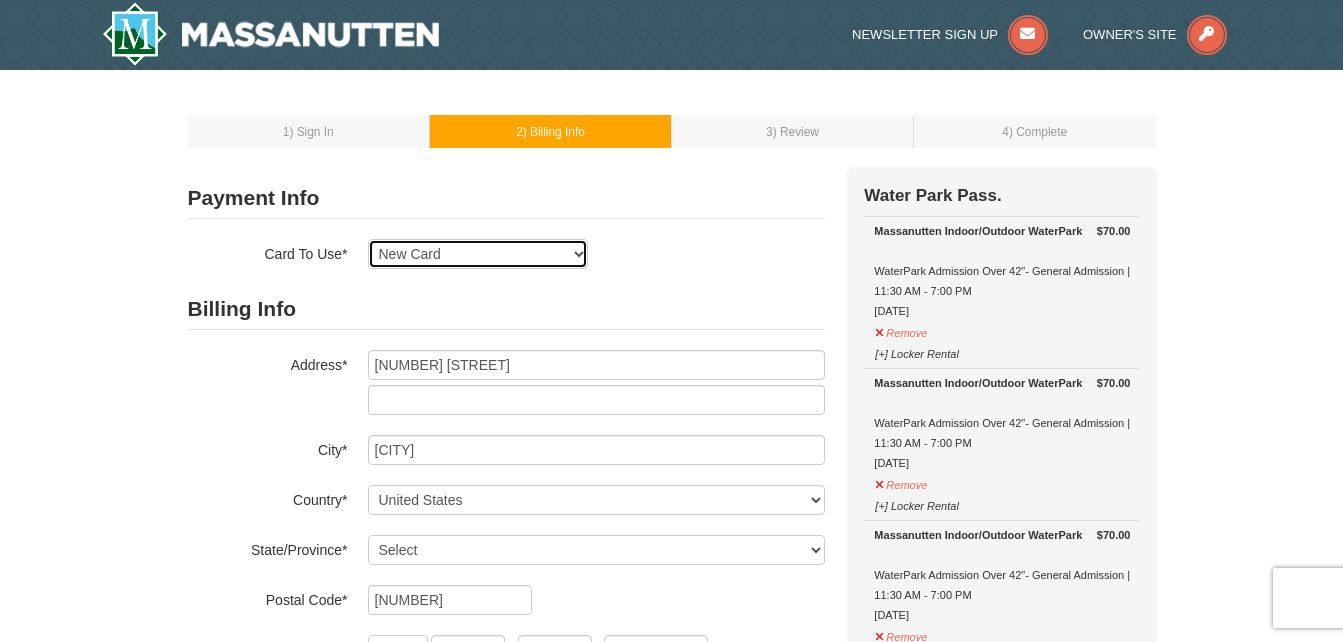 click on "Exp: [DATE] VI-XXXX [WORD]" at bounding box center (478, 254) 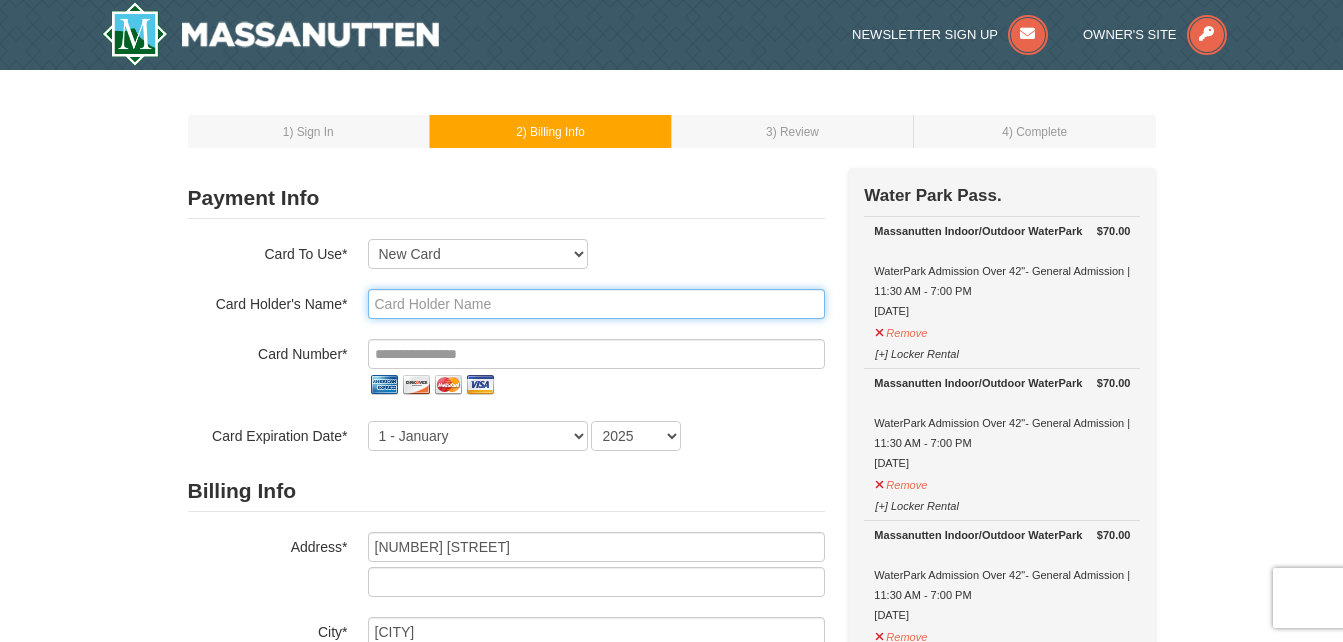 click at bounding box center (596, 304) 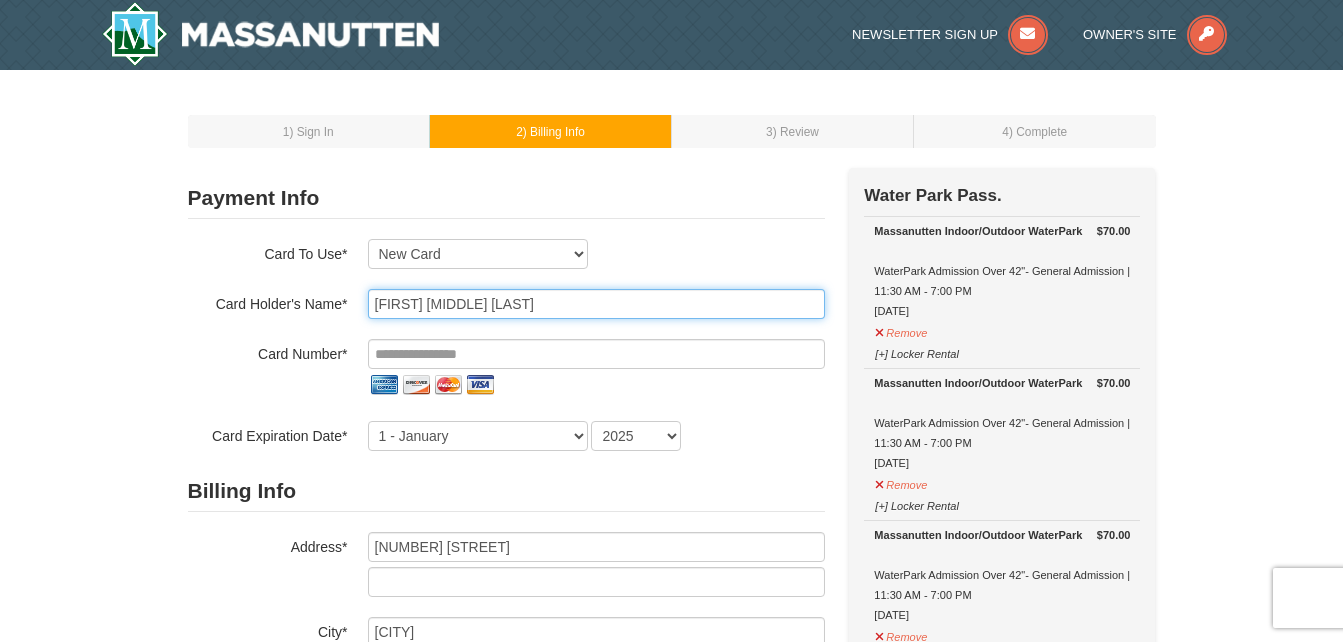 type on "[FIRST] [MIDDLE] [LAST]" 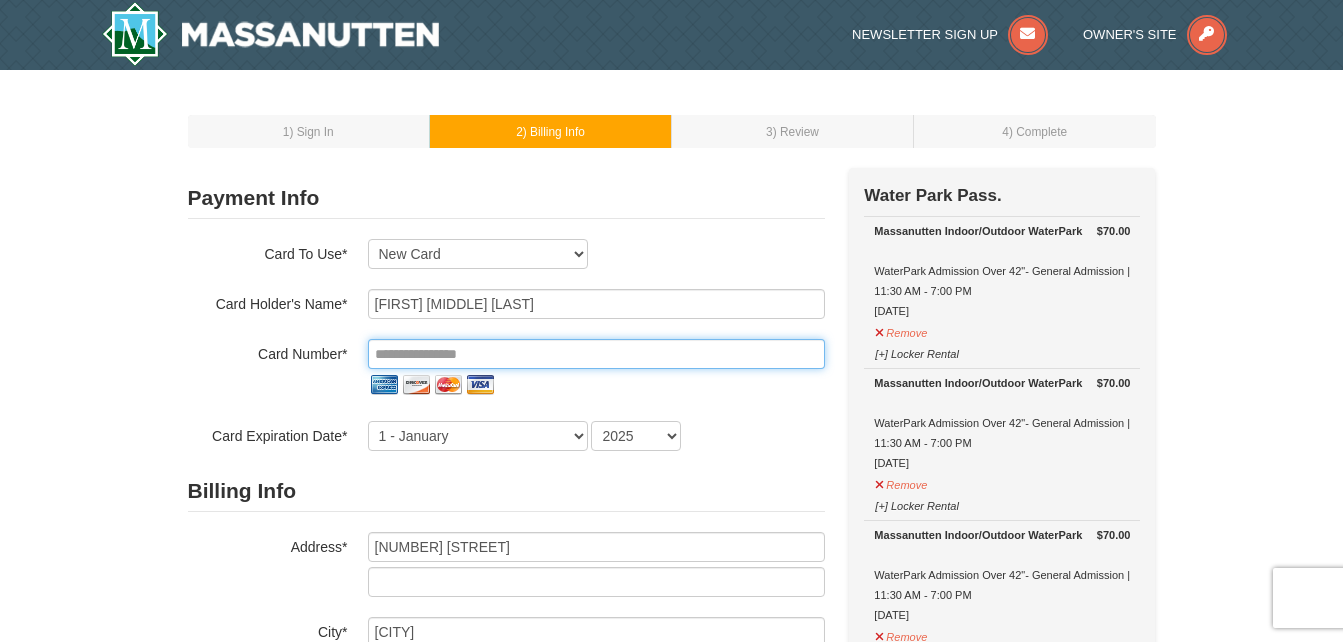 click at bounding box center [596, 354] 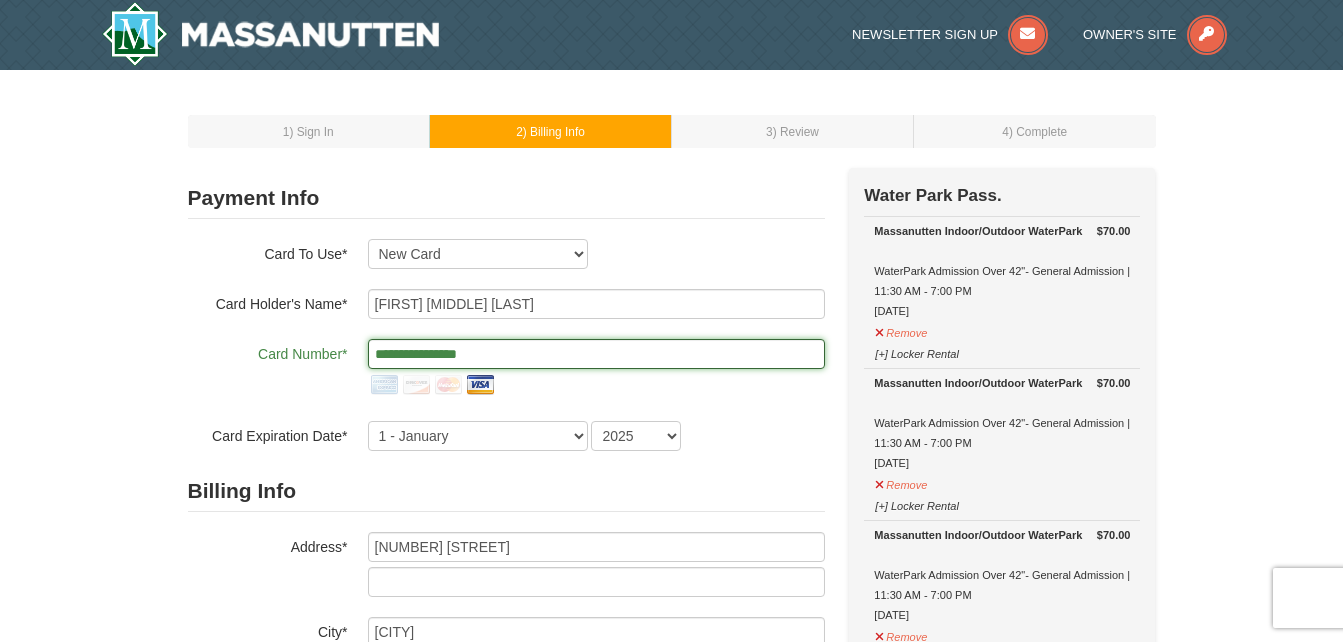 type on "**********" 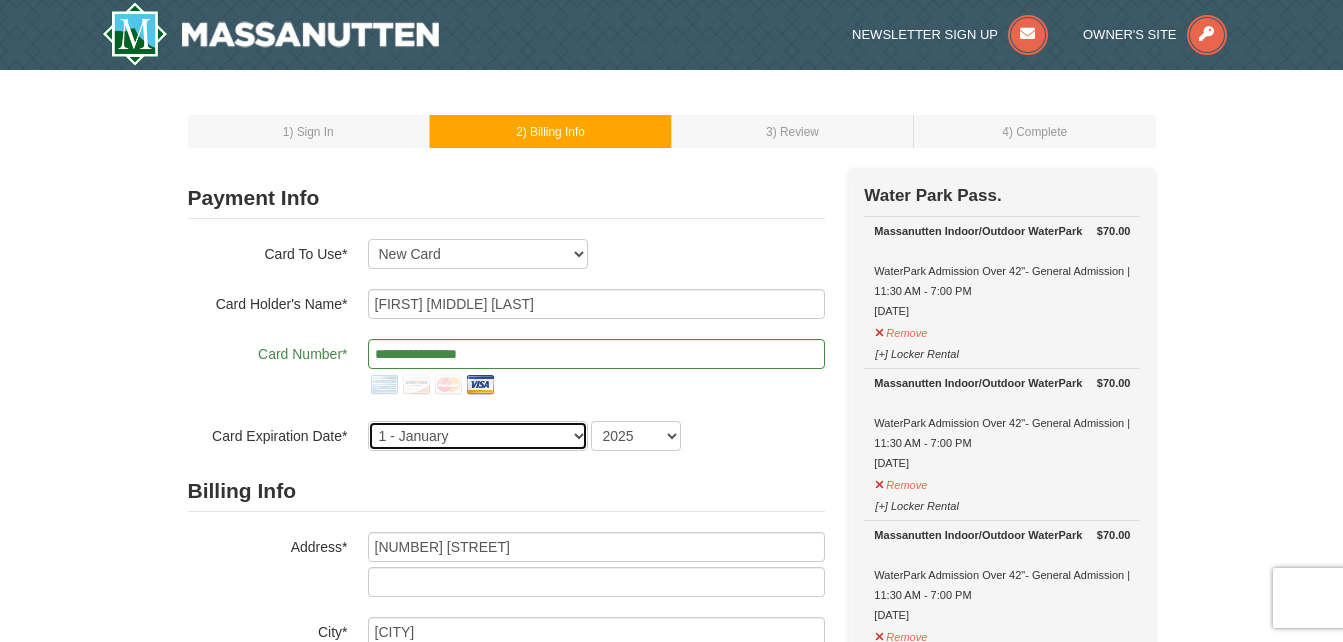 click on "1 - January 2 - February 3 - March 4 - April 5 - May 6 - June 7 - July 8 - August 9 - September 10 - October 11 - November 12 - December" at bounding box center [478, 436] 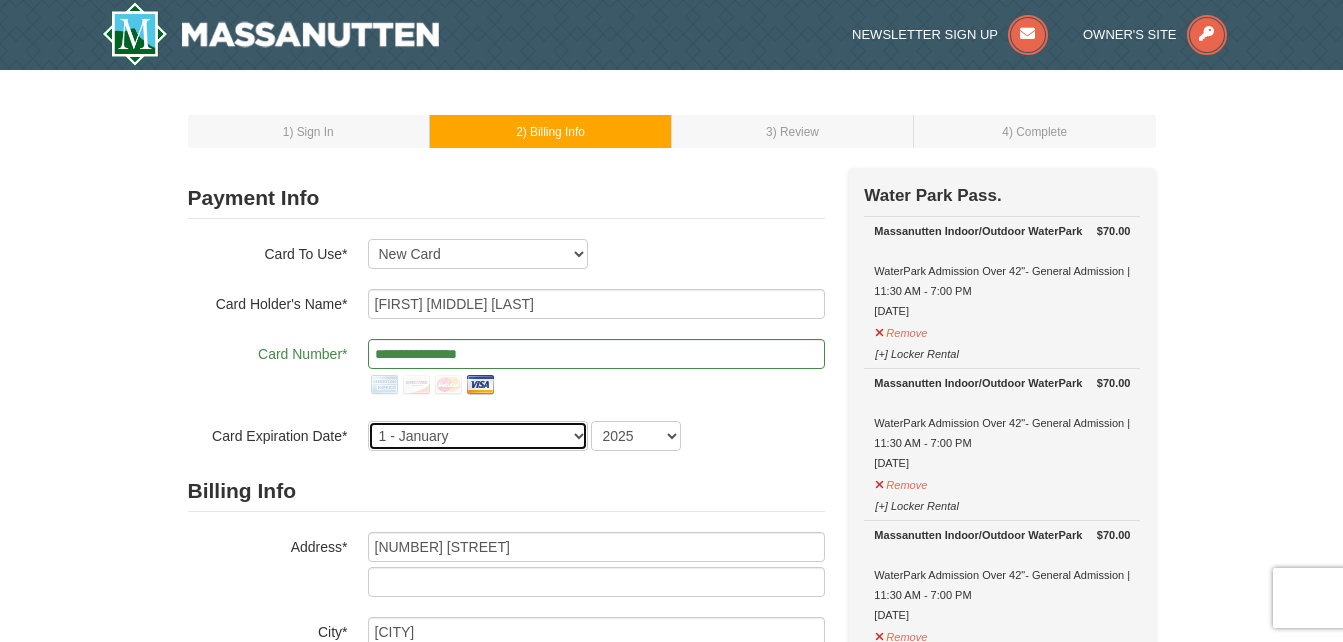 select on "2" 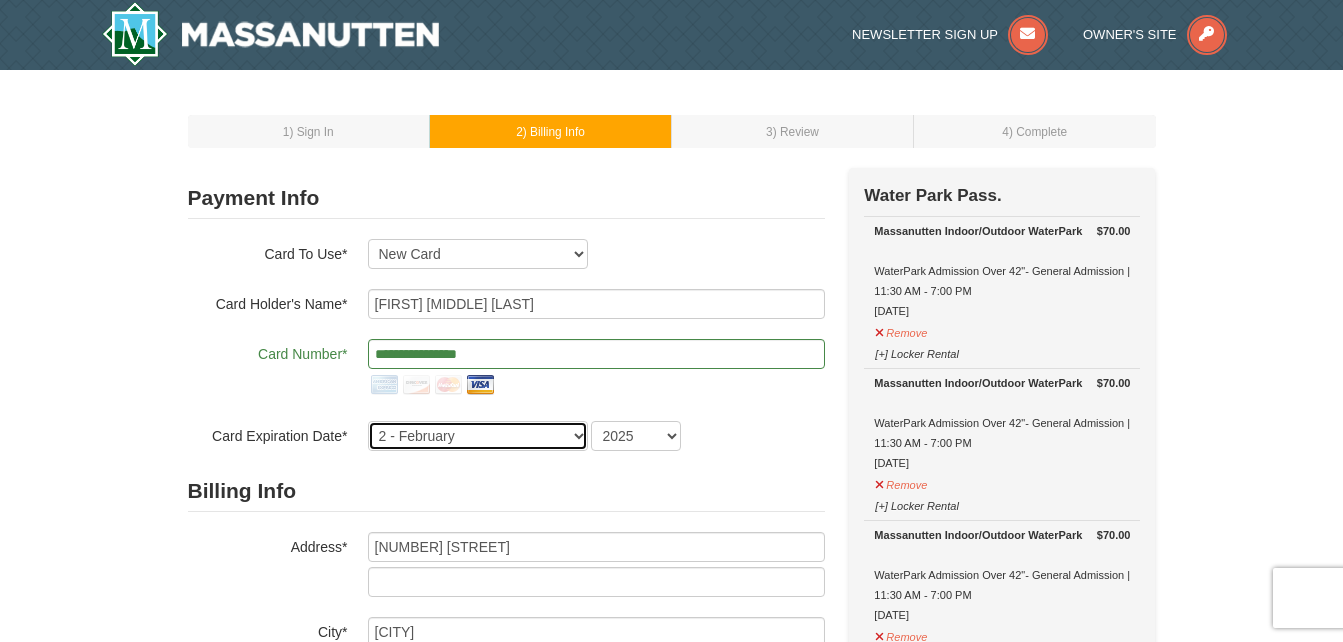 click on "1 - January 2 - February 3 - March 4 - April 5 - May 6 - June 7 - July 8 - August 9 - September 10 - October 11 - November 12 - December" at bounding box center [478, 436] 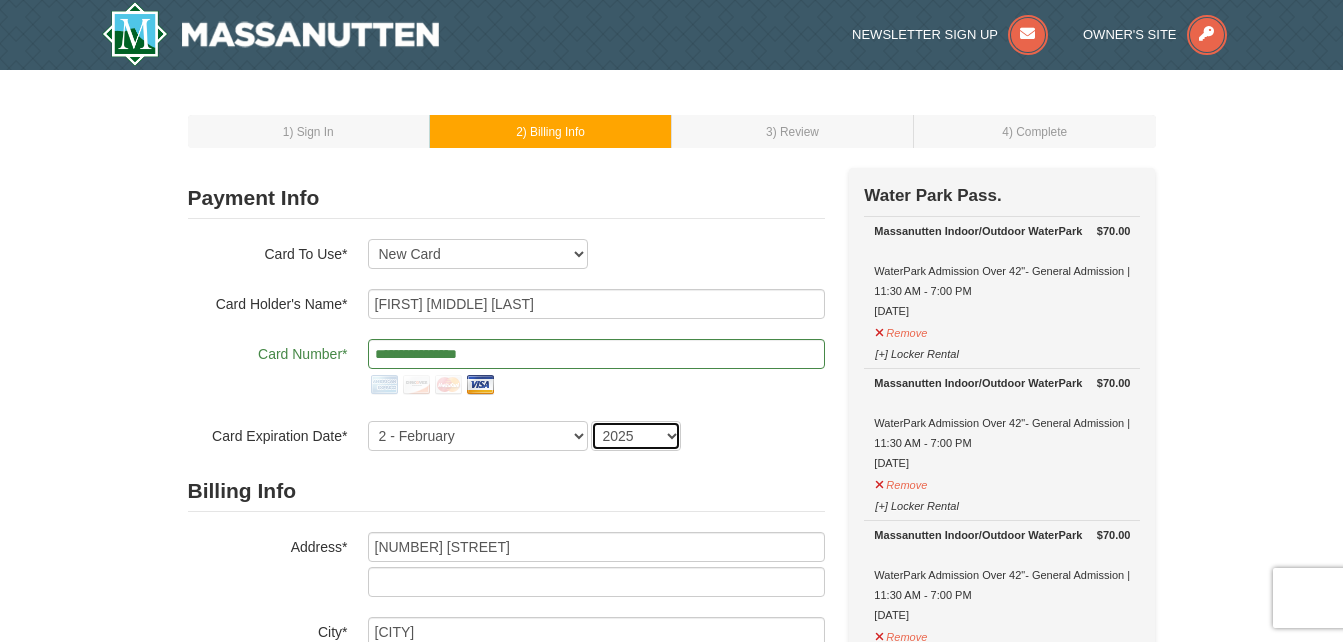 click on "2025 2026 2027 2028 2029 2030 2031 2032 2033 2034" at bounding box center (636, 436) 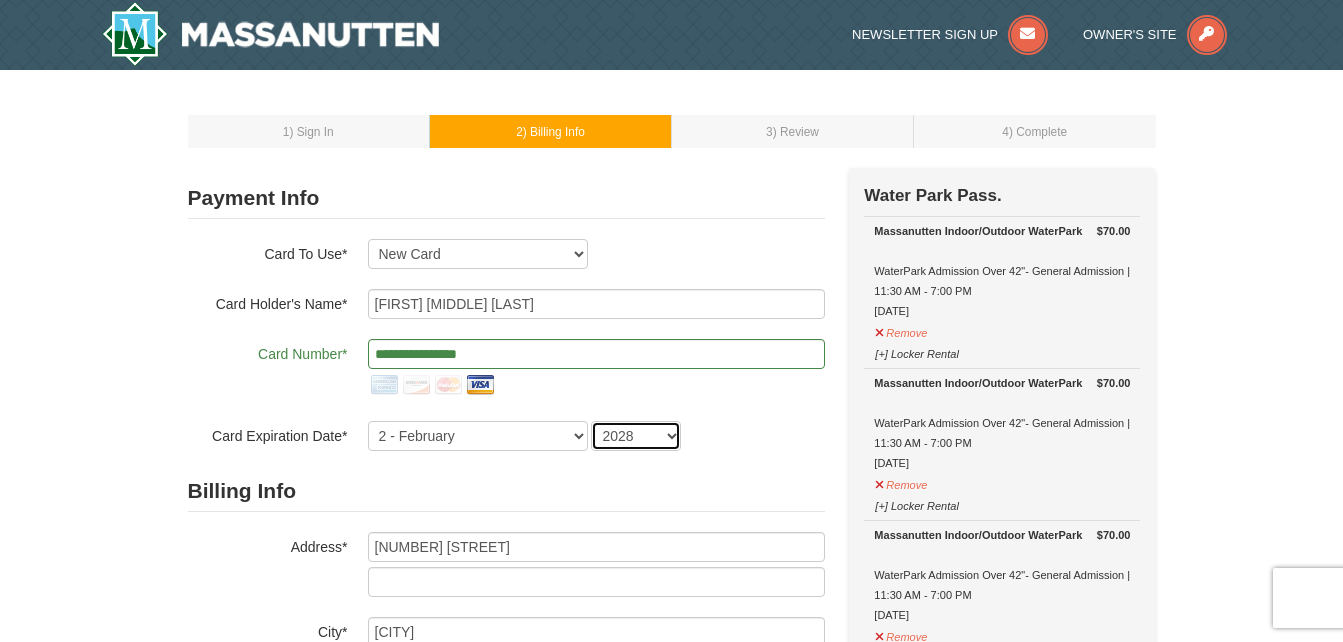 click on "2025 2026 2027 2028 2029 2030 2031 2032 2033 2034" at bounding box center (636, 436) 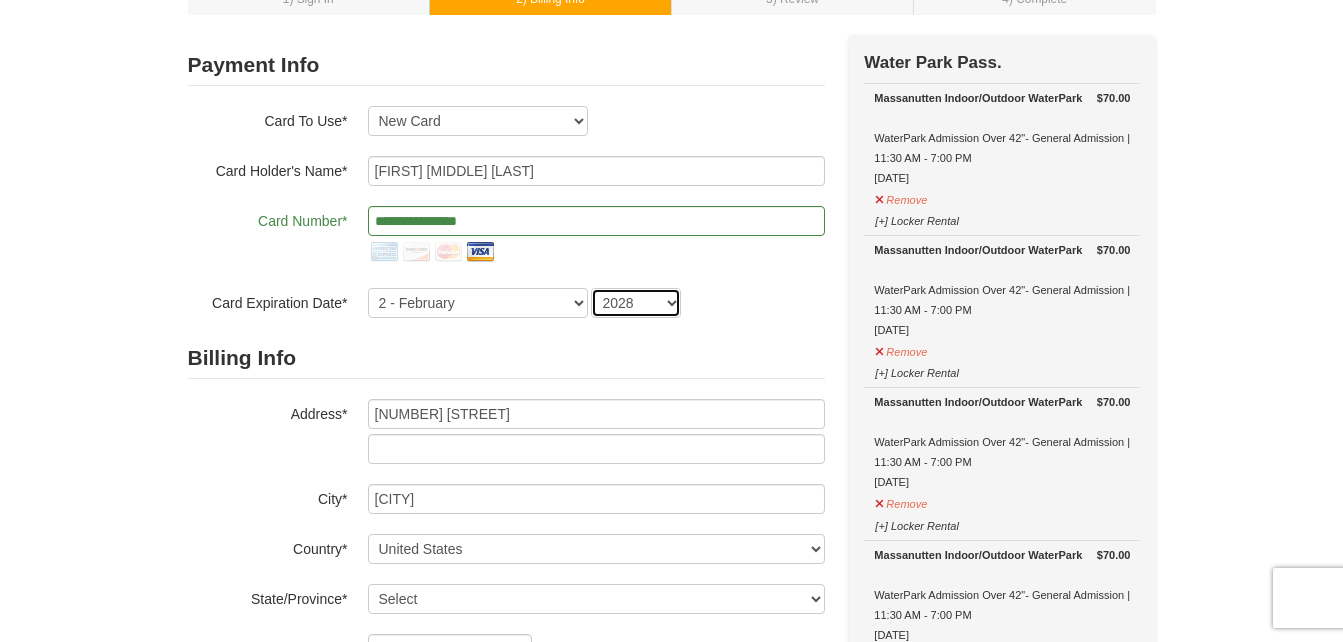 scroll, scrollTop: 200, scrollLeft: 0, axis: vertical 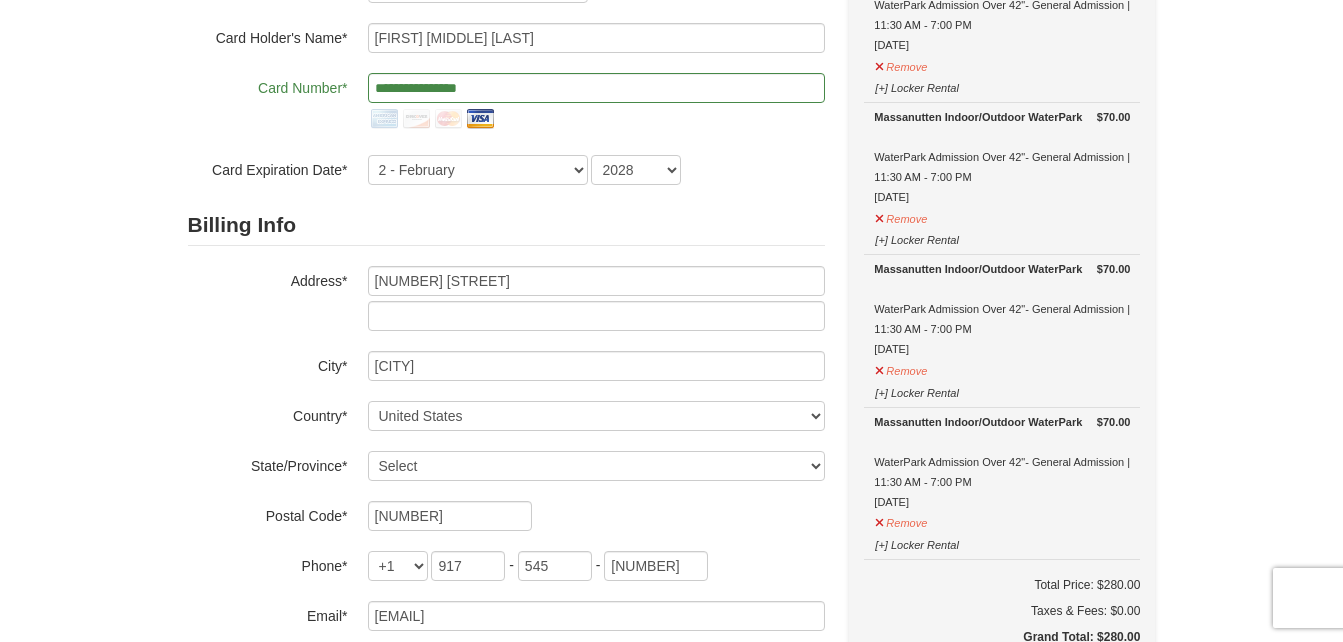 click on "Total Price:
$280.00" at bounding box center (1002, 585) 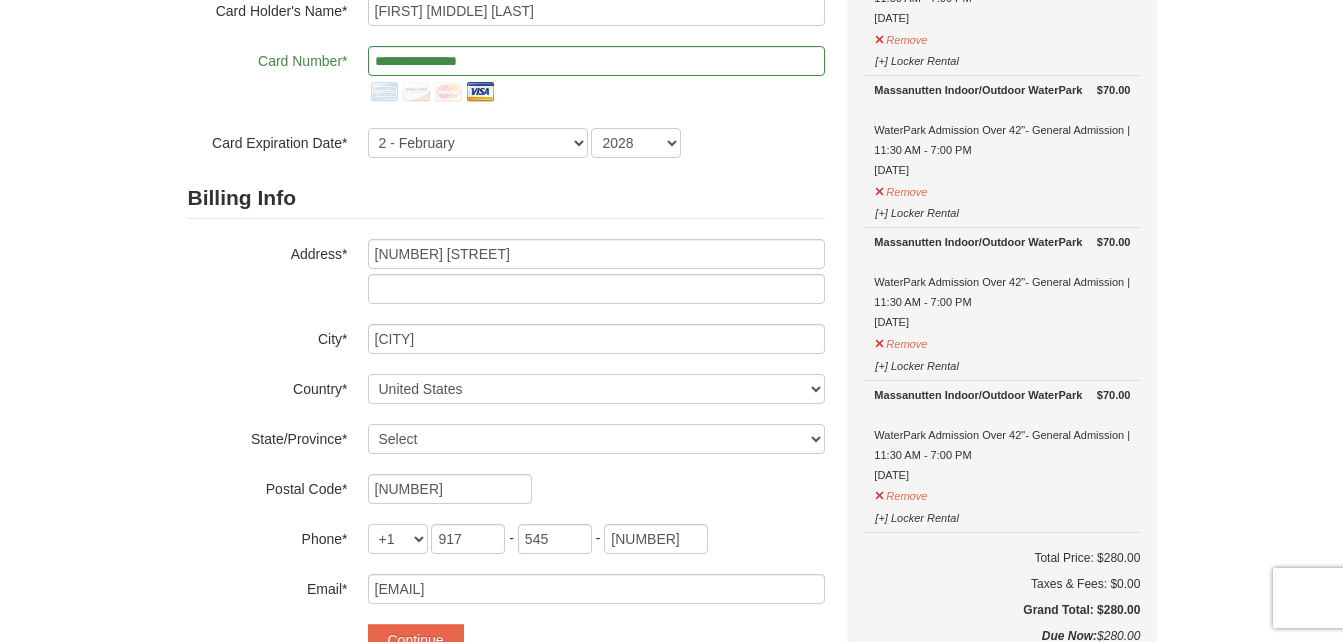 scroll, scrollTop: 400, scrollLeft: 0, axis: vertical 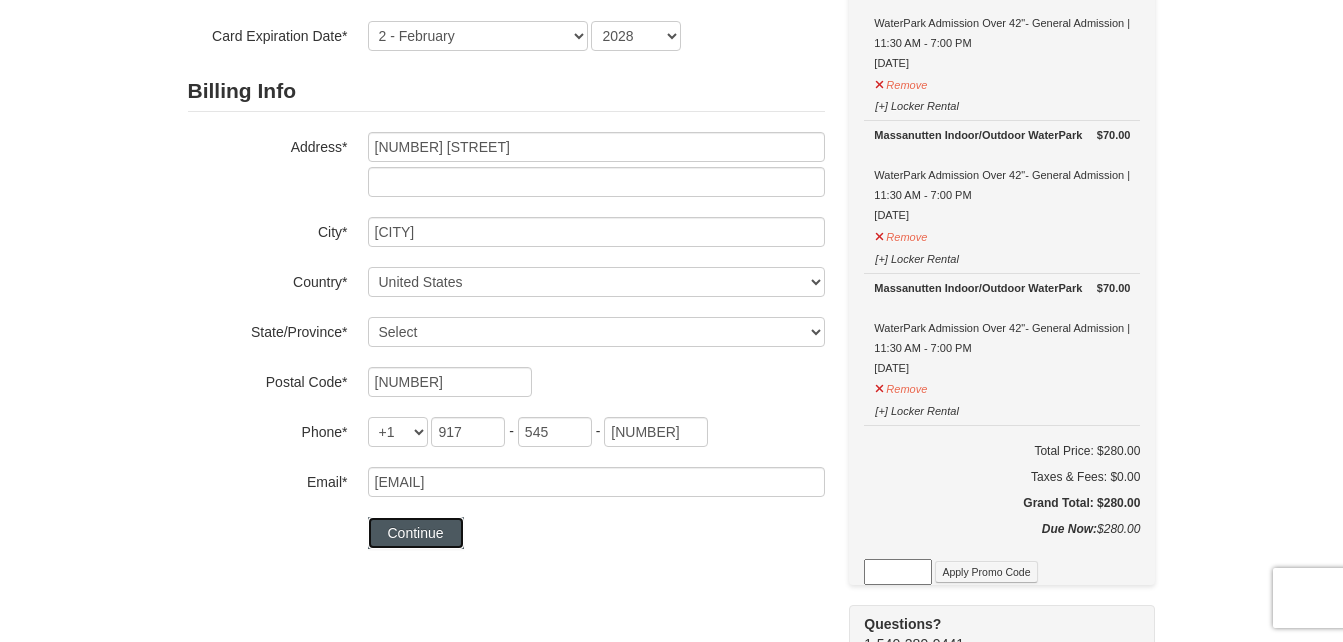 click on "Continue" at bounding box center [416, 533] 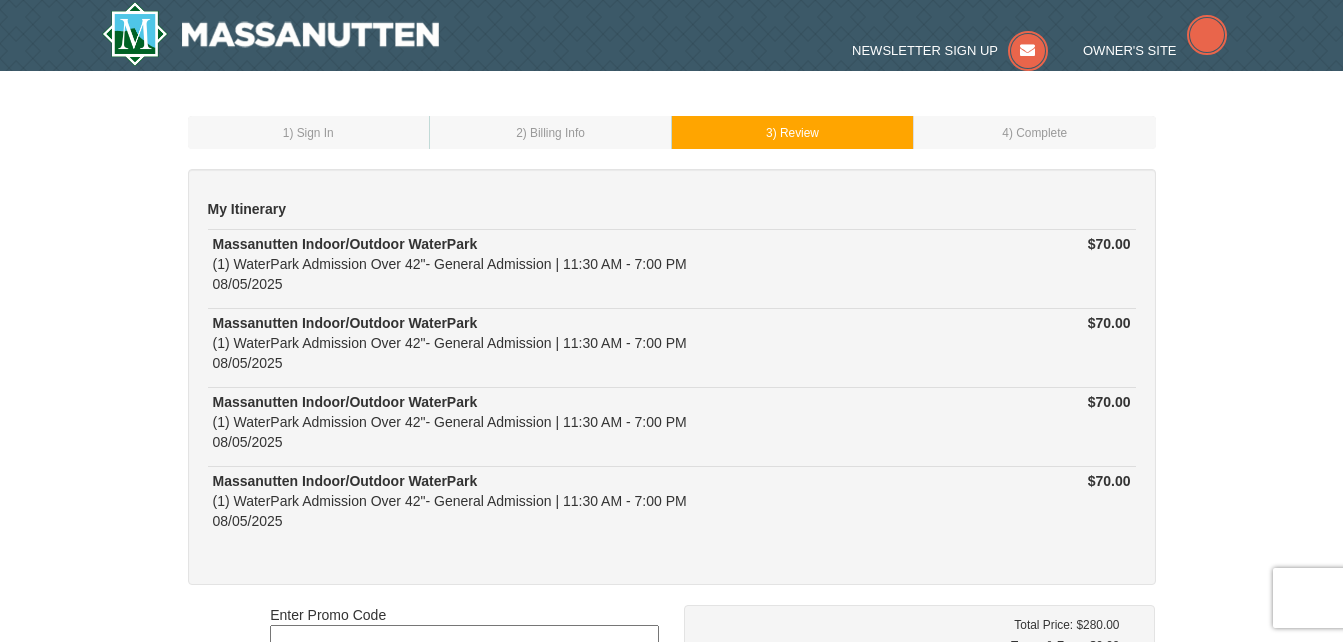 scroll, scrollTop: 0, scrollLeft: 0, axis: both 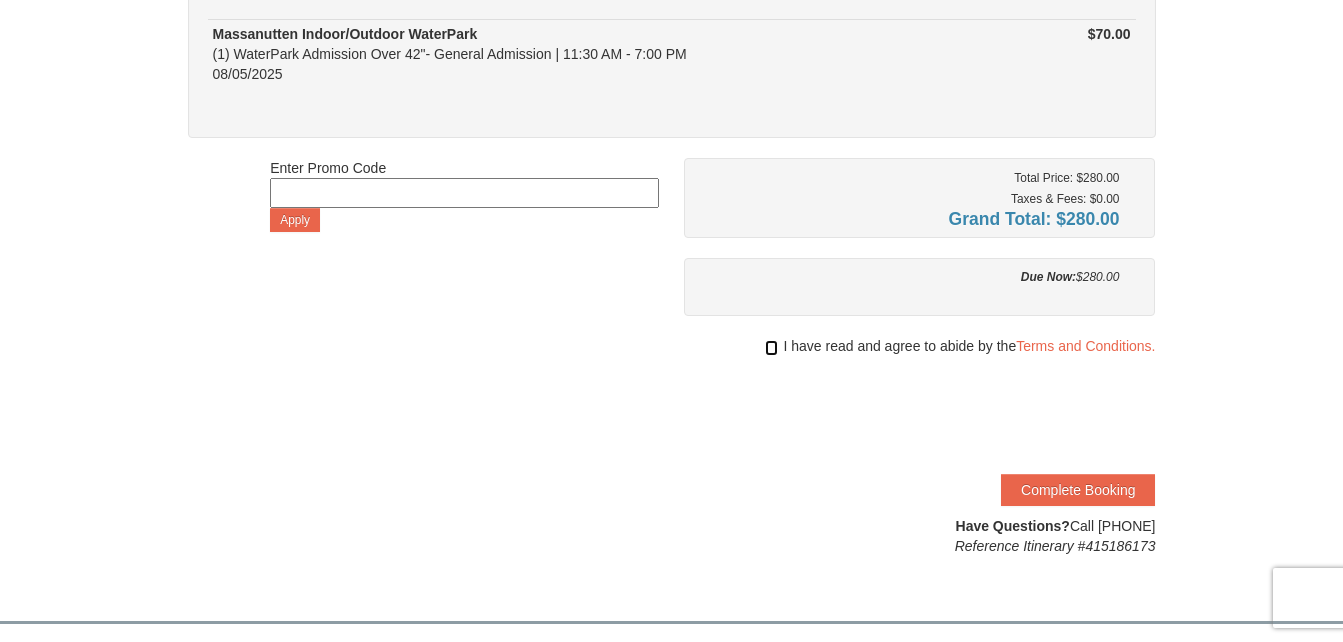 click at bounding box center (771, 348) 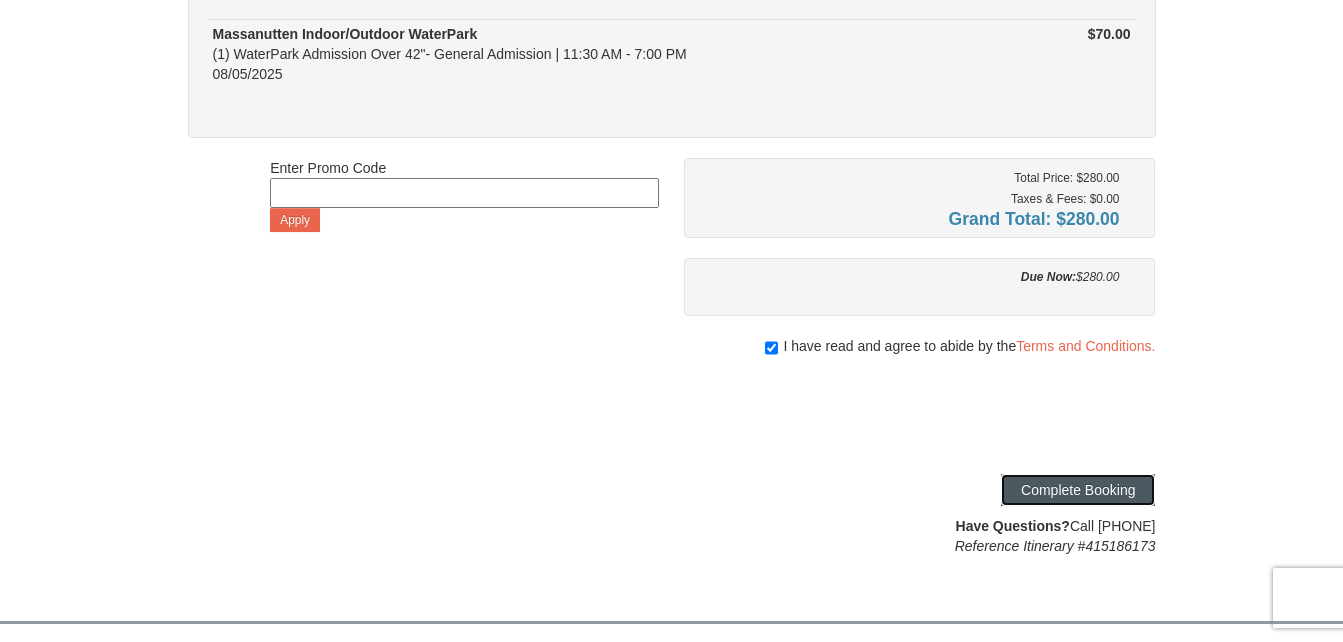 click on "Complete Booking" at bounding box center [1078, 490] 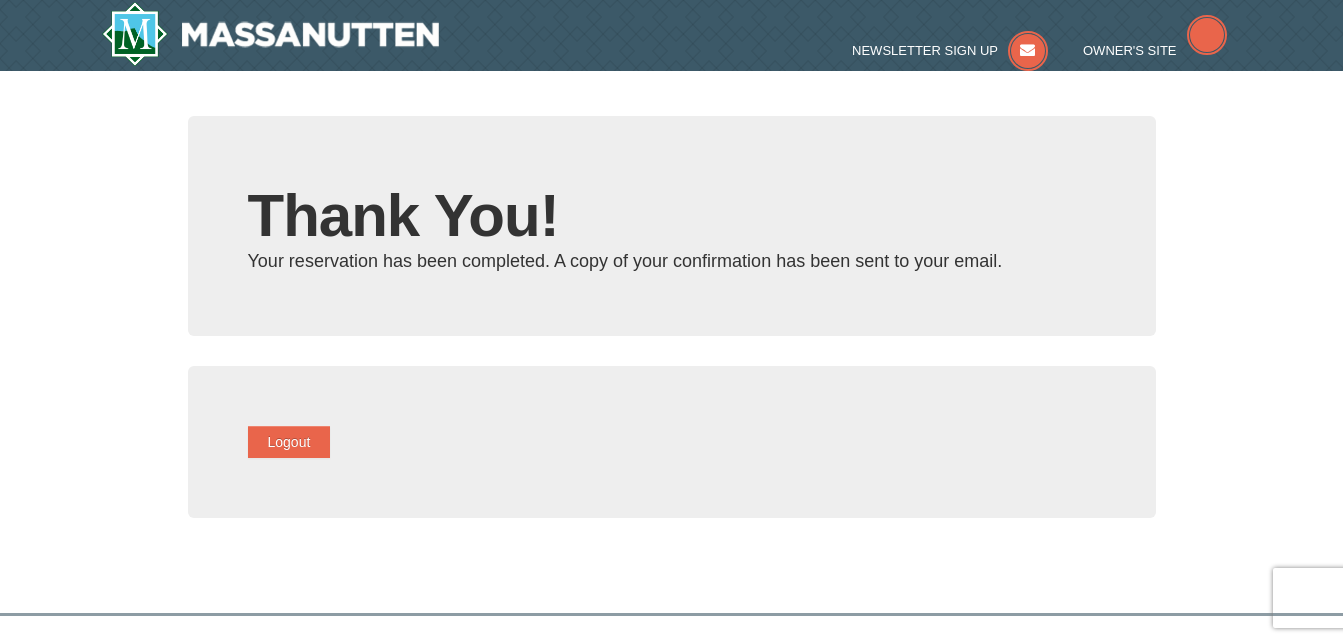 scroll, scrollTop: 0, scrollLeft: 0, axis: both 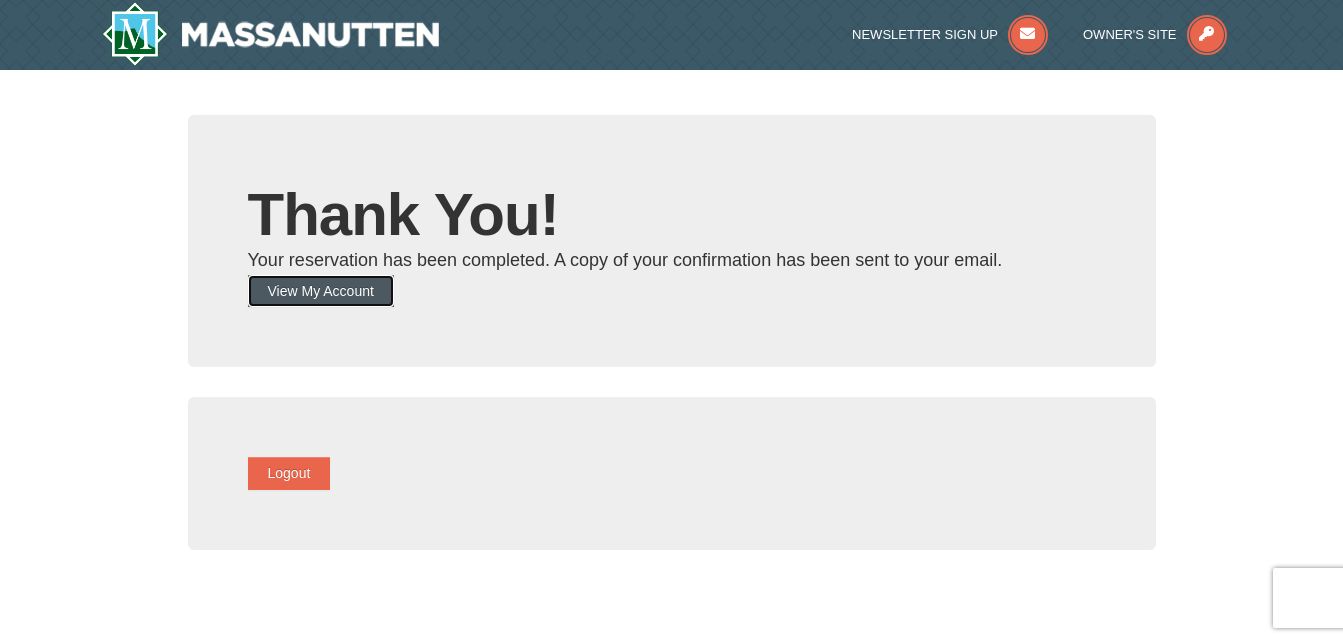 click on "View My Account" at bounding box center [321, 291] 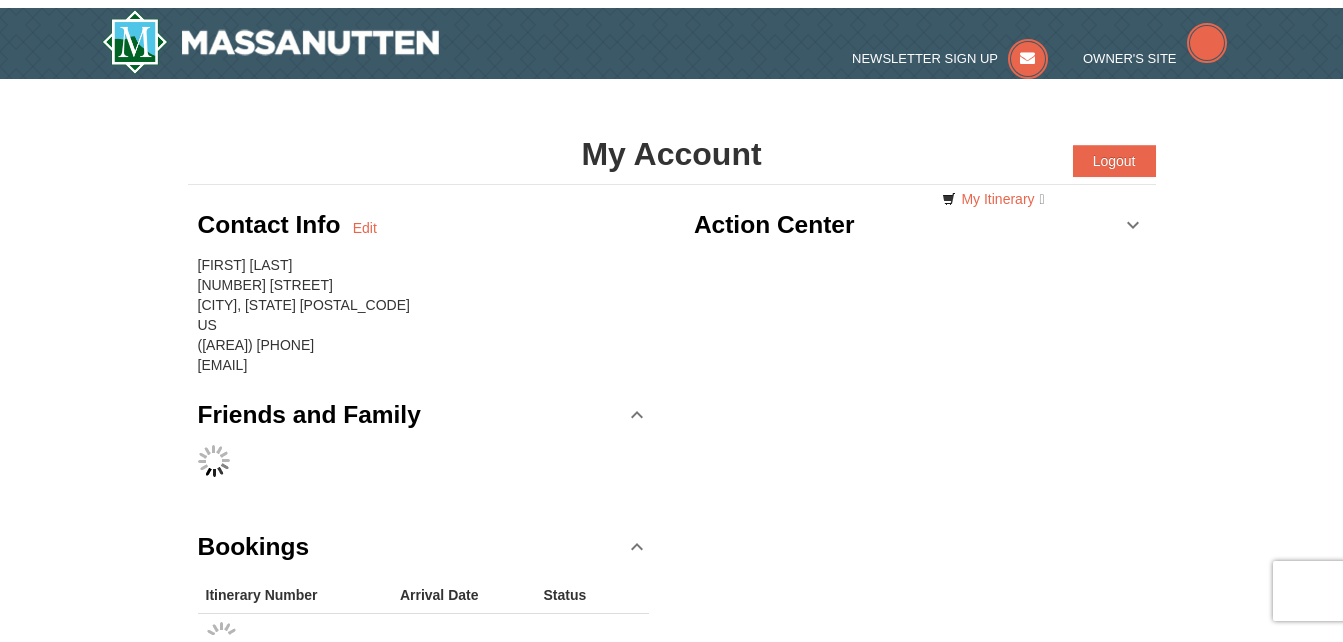 scroll, scrollTop: 0, scrollLeft: 0, axis: both 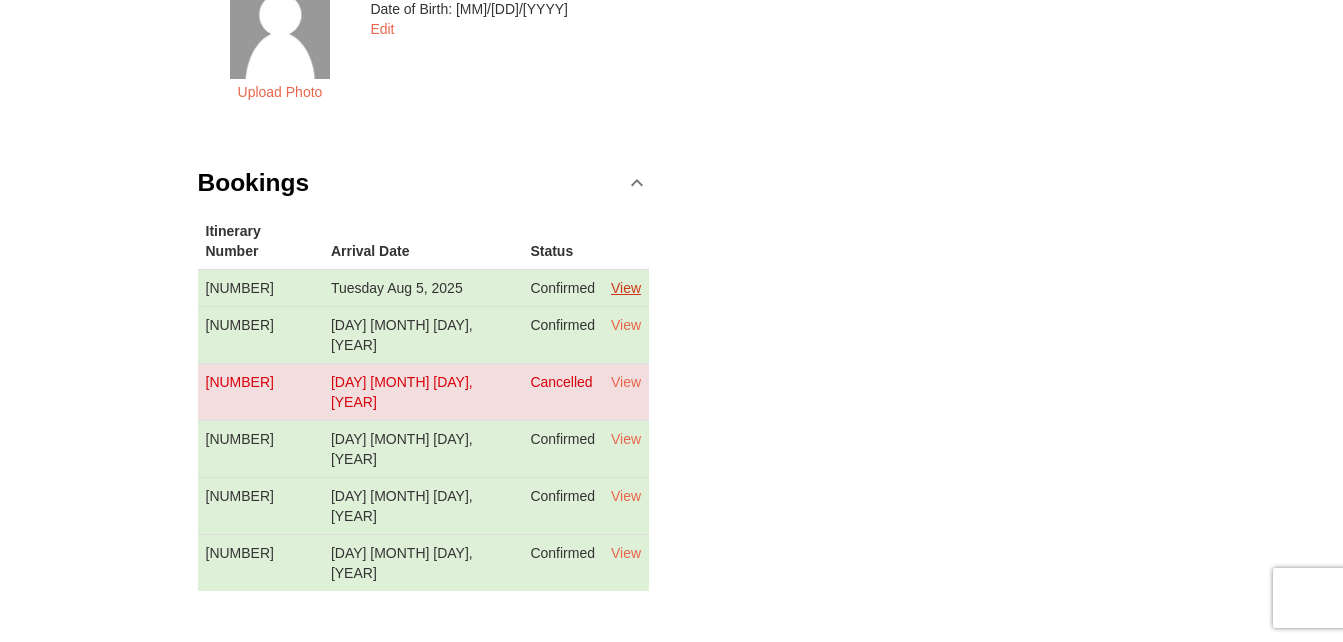 click on "View" at bounding box center [626, 288] 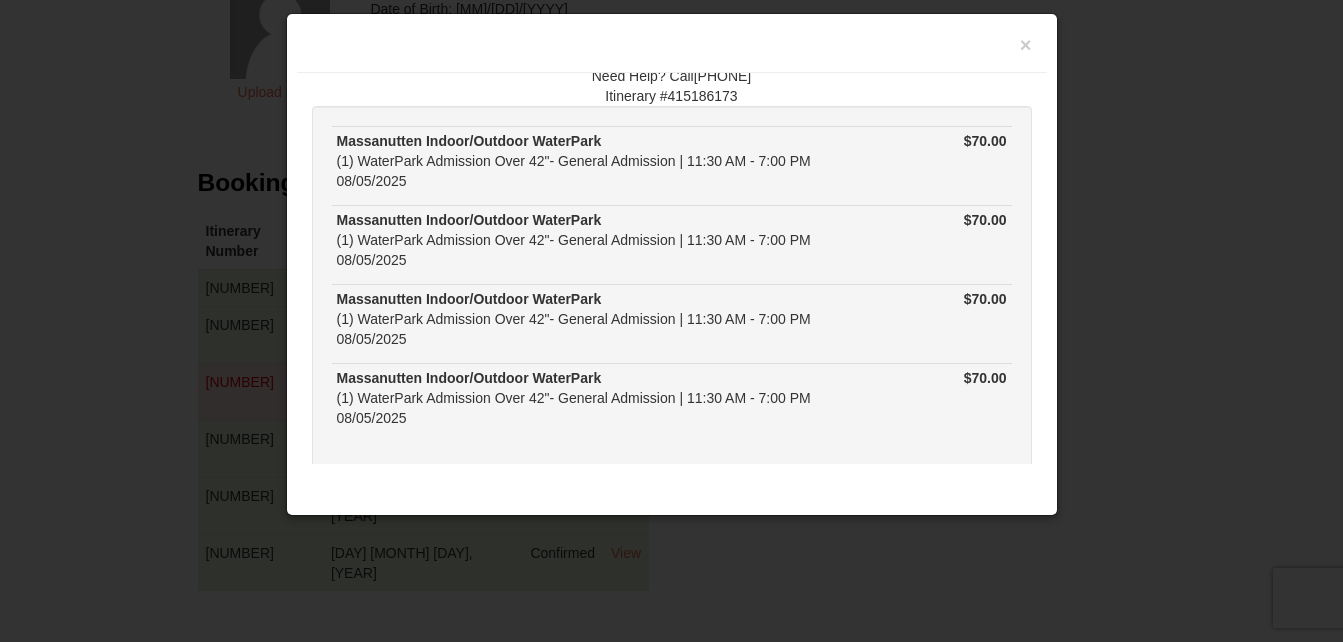 scroll, scrollTop: 0, scrollLeft: 0, axis: both 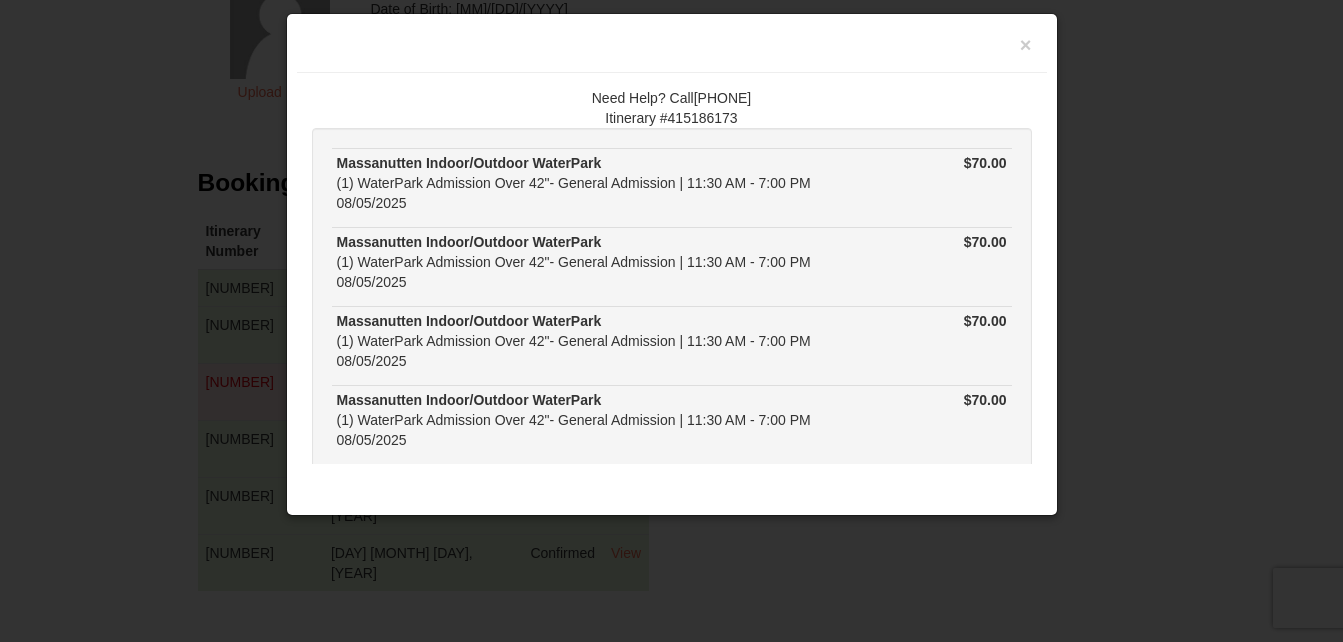 click at bounding box center [671, 321] 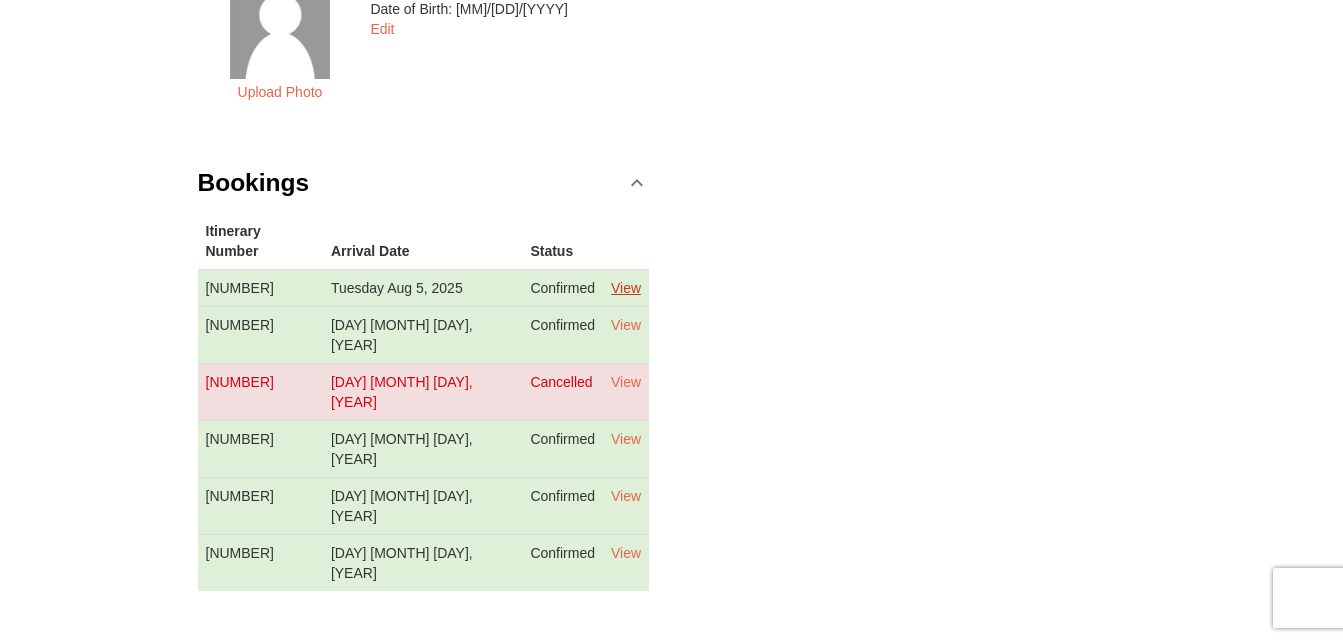 click on "View" at bounding box center [626, 288] 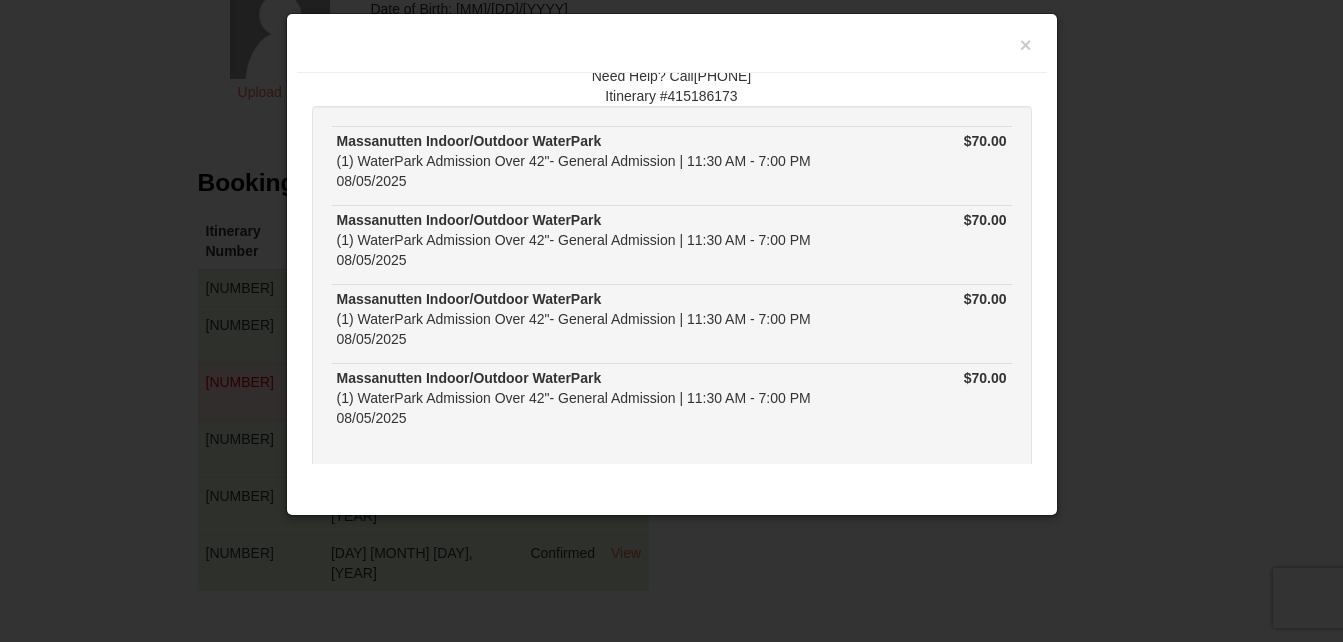 scroll, scrollTop: 12, scrollLeft: 0, axis: vertical 